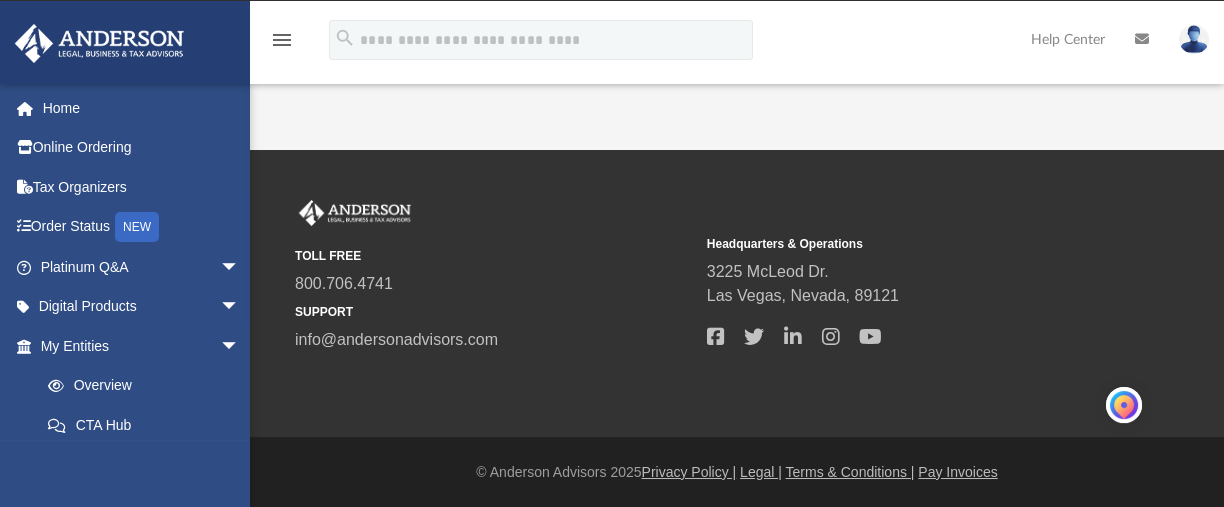 scroll, scrollTop: 0, scrollLeft: 0, axis: both 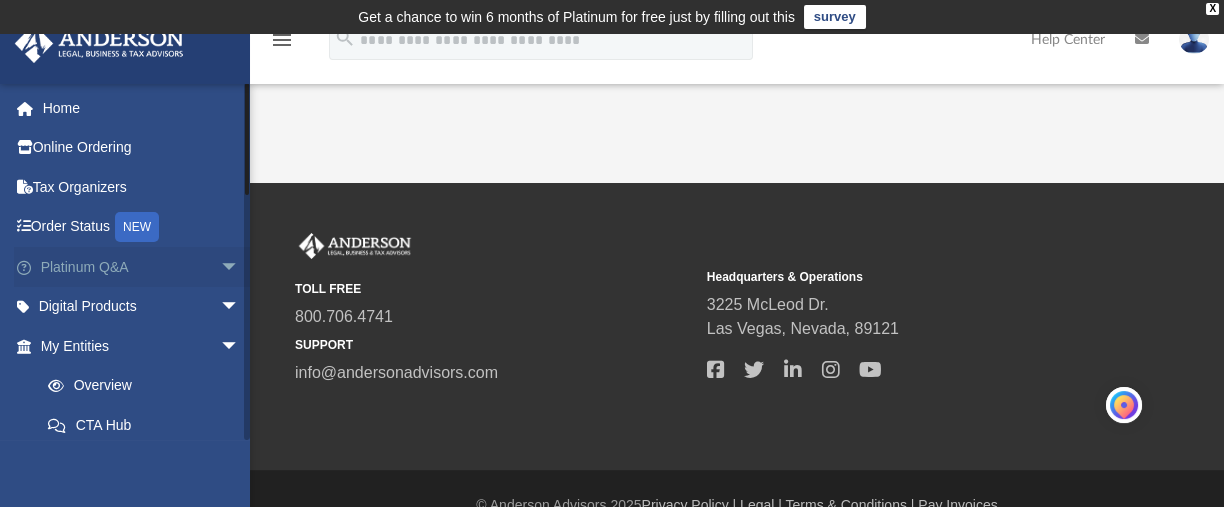 click on "arrow_drop_down" at bounding box center (240, 267) 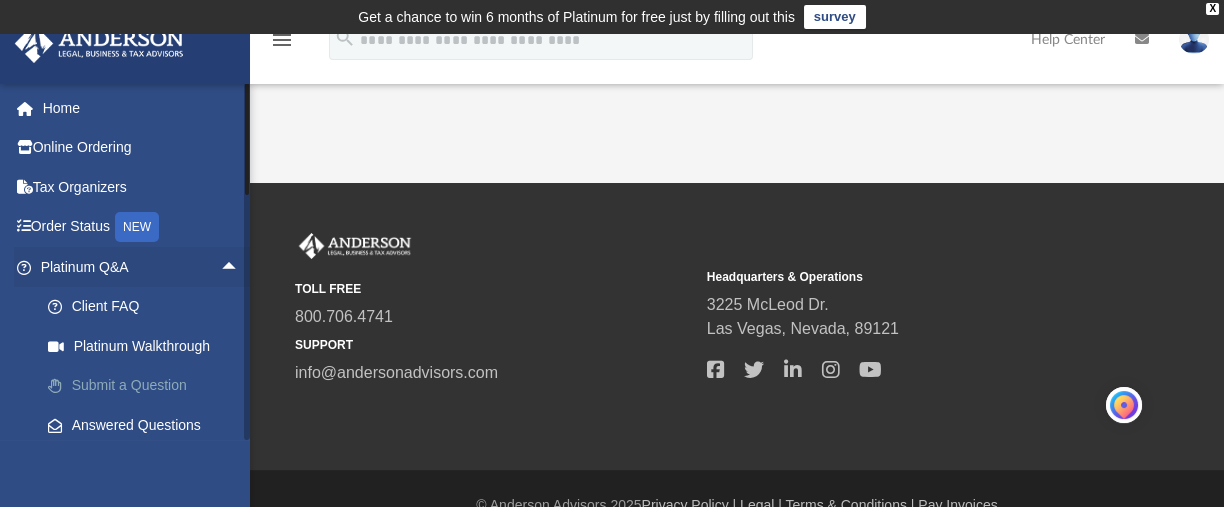 click on "Submit a Question" at bounding box center (149, 386) 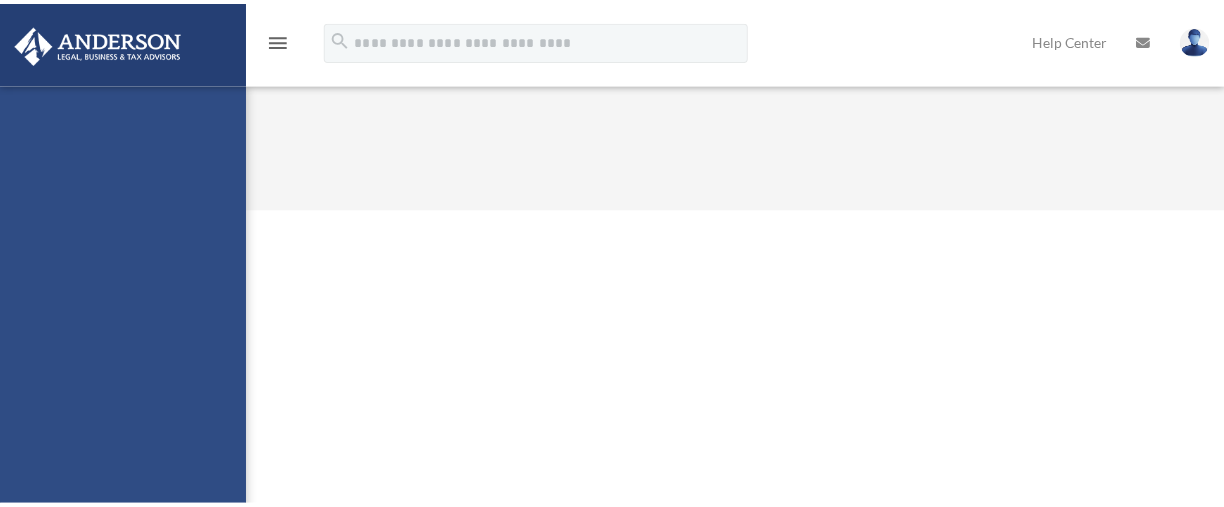 scroll, scrollTop: 0, scrollLeft: 0, axis: both 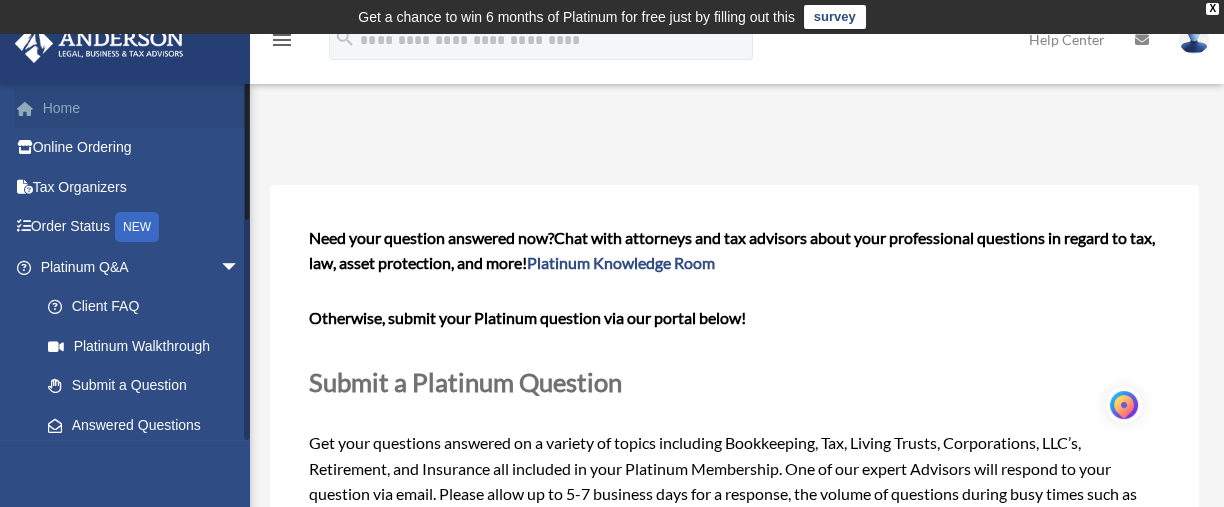 click on "Home" at bounding box center [142, 108] 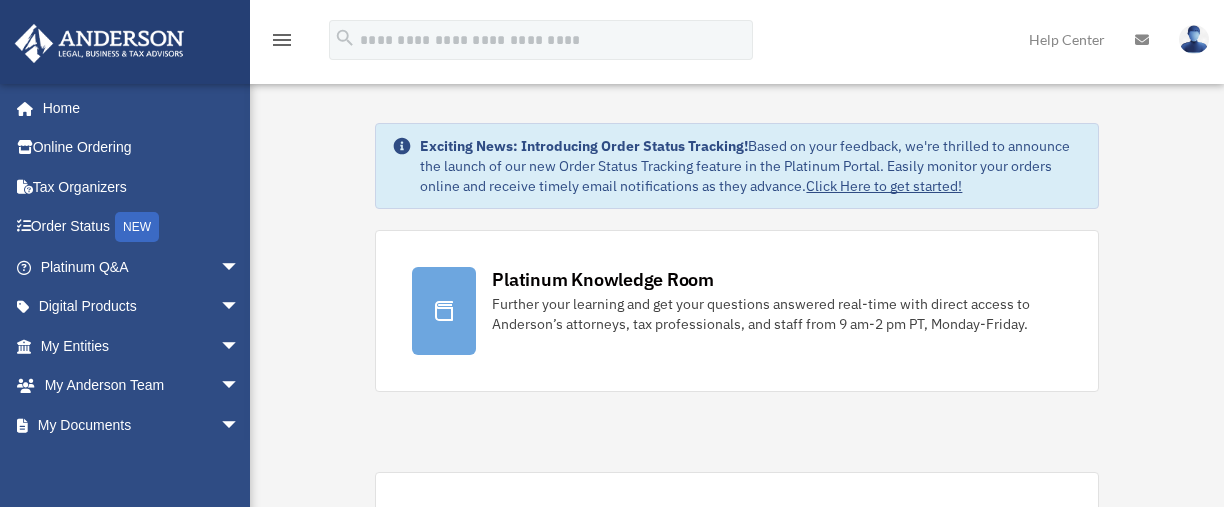 scroll, scrollTop: 0, scrollLeft: 0, axis: both 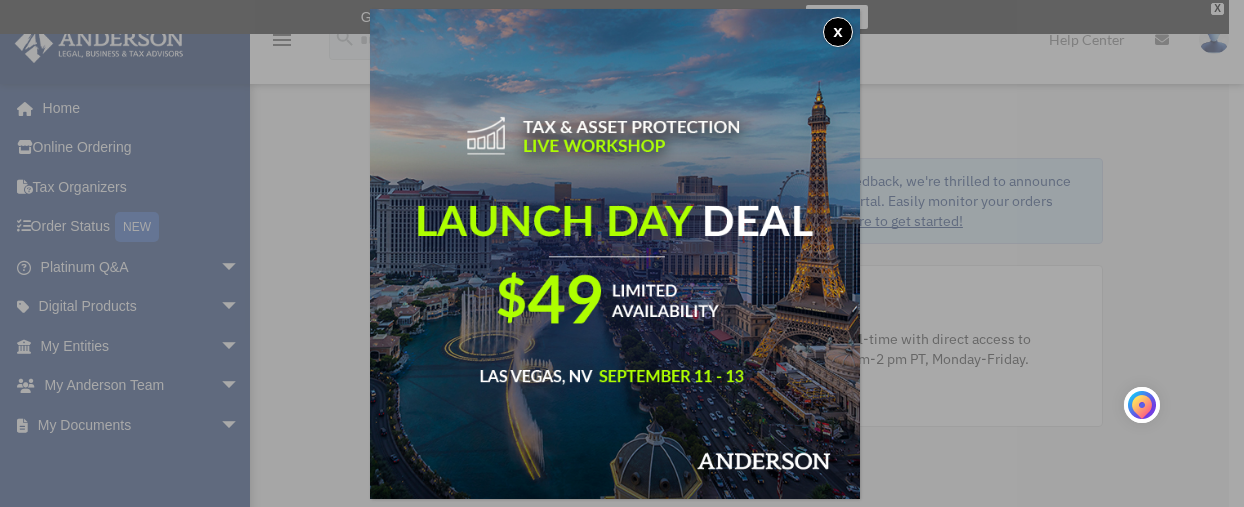 click on "x" at bounding box center [838, 32] 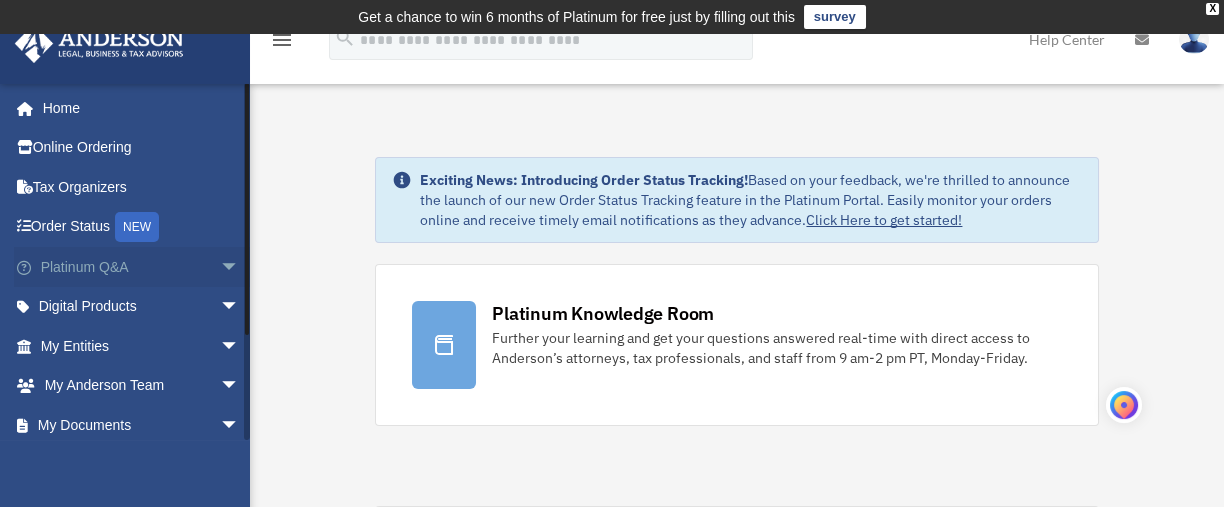 click on "Platinum Q&A arrow_drop_down" at bounding box center [142, 267] 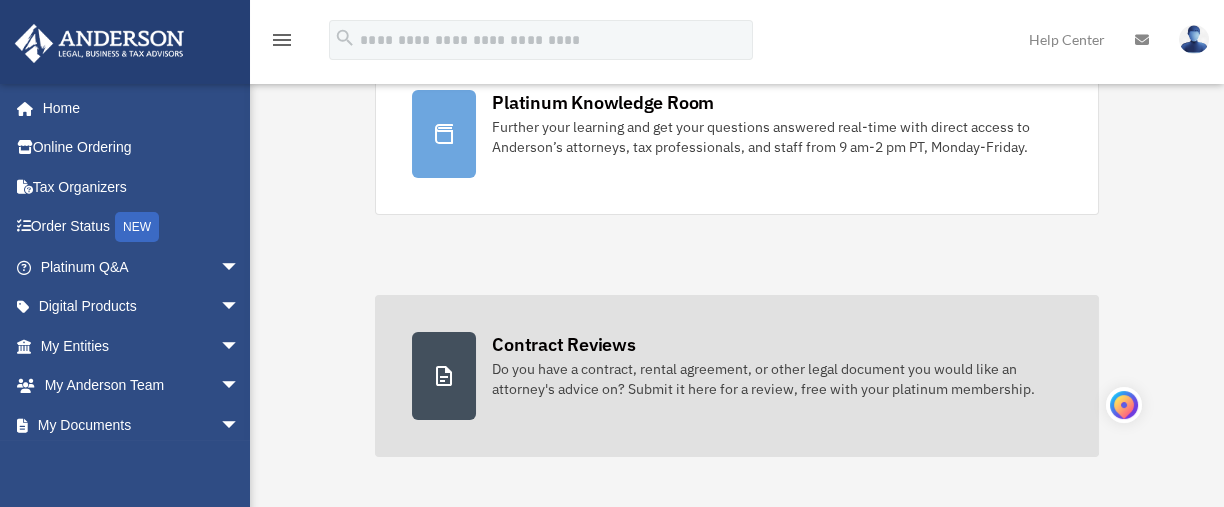 scroll, scrollTop: 133, scrollLeft: 0, axis: vertical 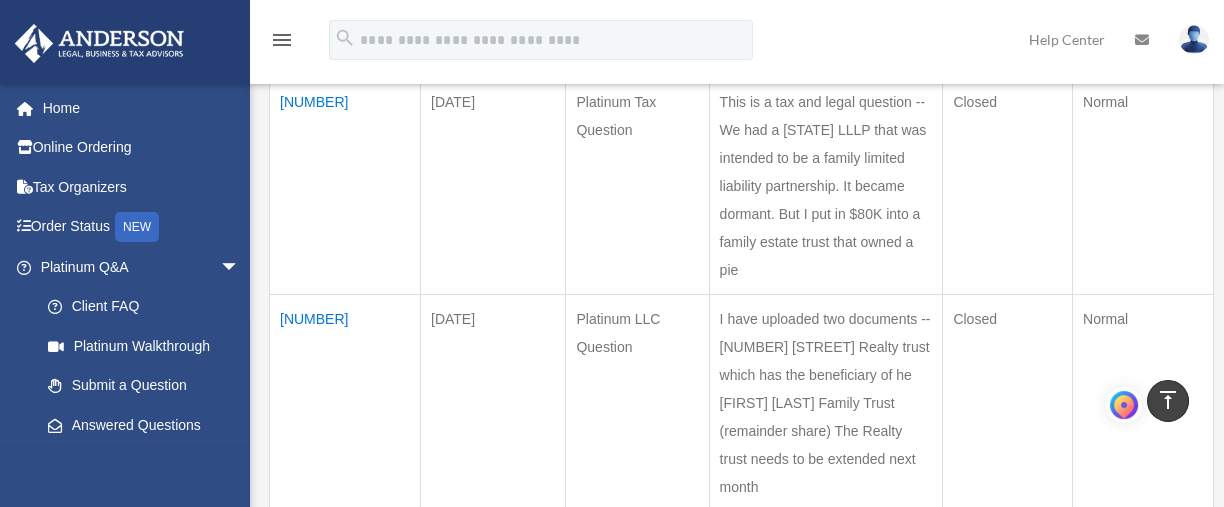 click on "[NUMBER]" at bounding box center [345, 185] 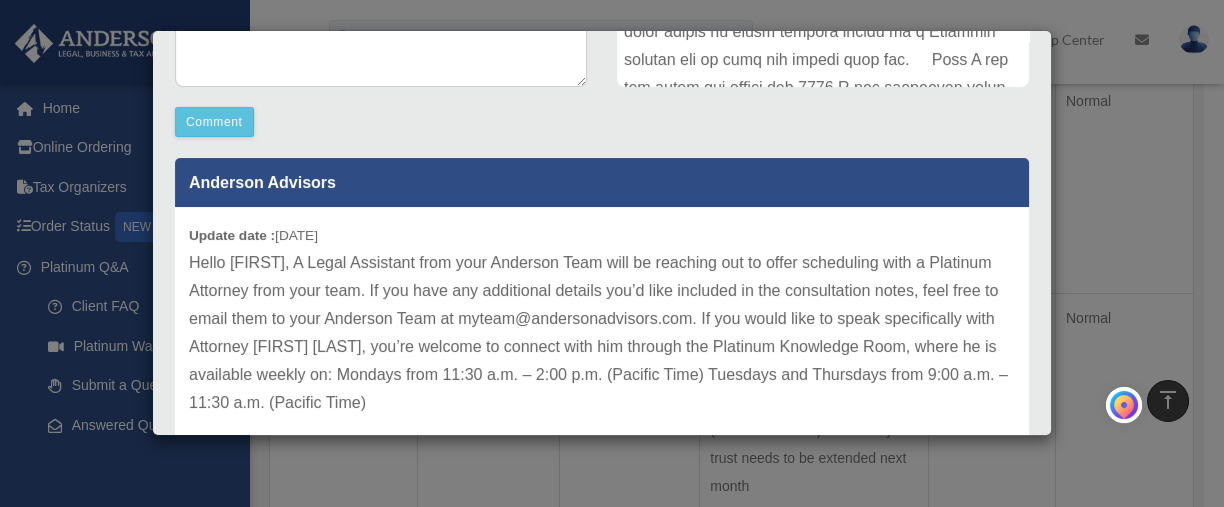 scroll, scrollTop: 666, scrollLeft: 0, axis: vertical 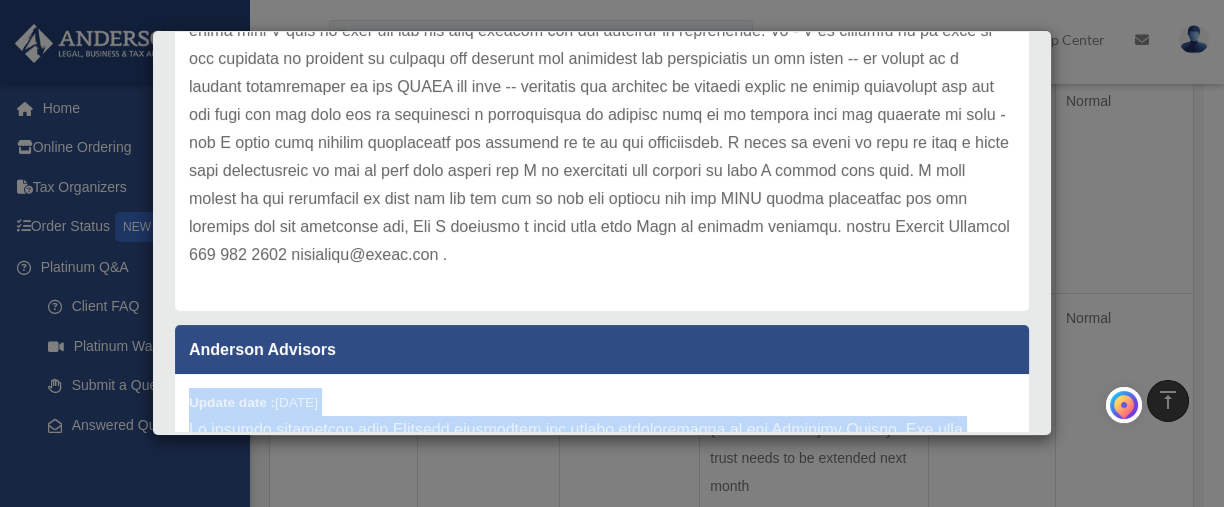 drag, startPoint x: 511, startPoint y: 349, endPoint x: 192, endPoint y: 401, distance: 323.21045 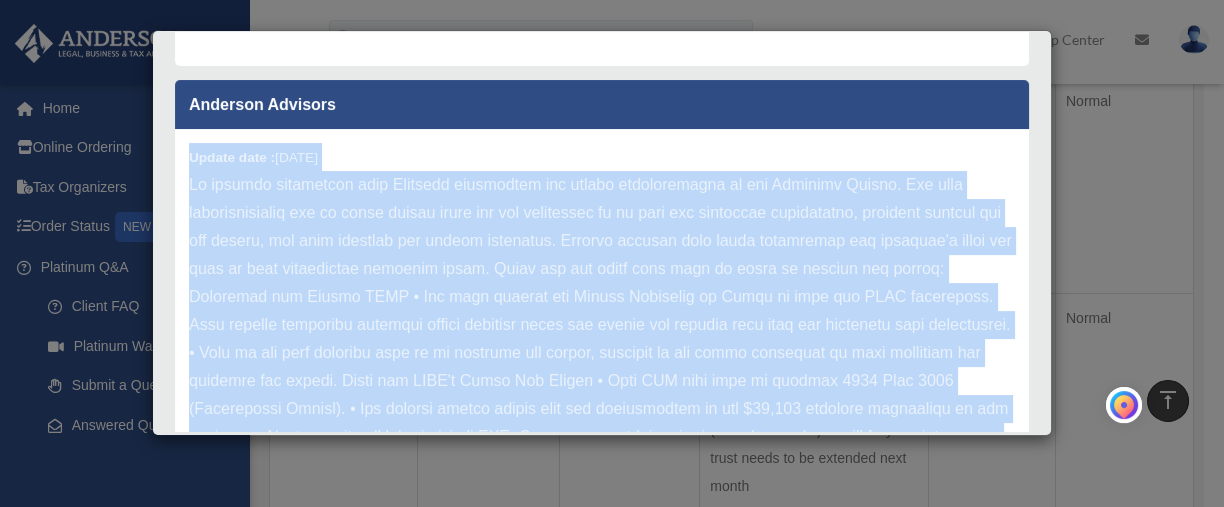 scroll, scrollTop: 926, scrollLeft: 0, axis: vertical 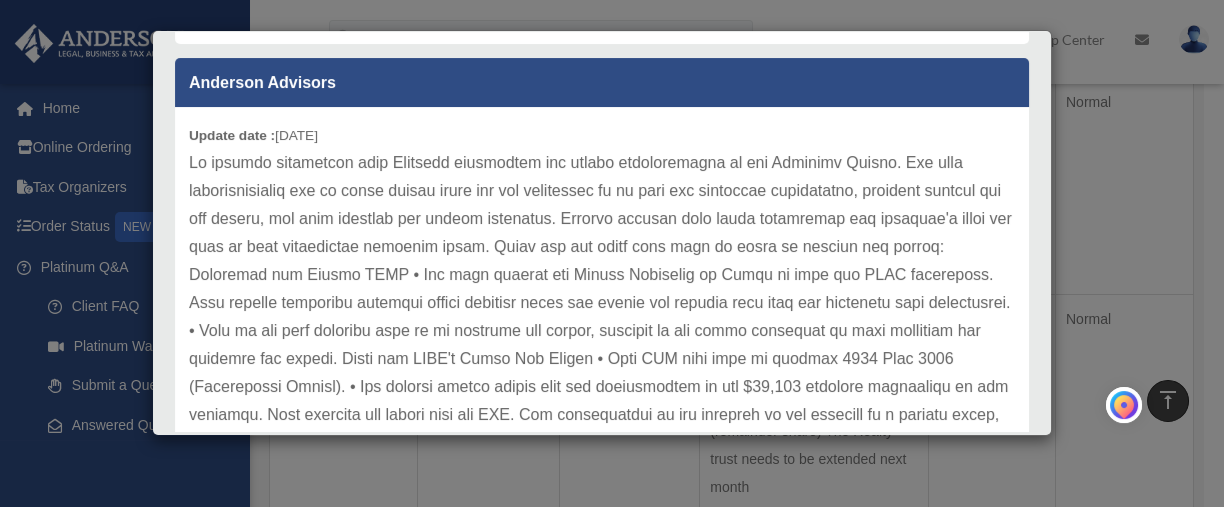 click on "Case Detail
×
Platinum Tax Question
Case Number
01022348
Created Date
June 26, 2025
Status
Closed
Comment   Comment" at bounding box center (612, 253) 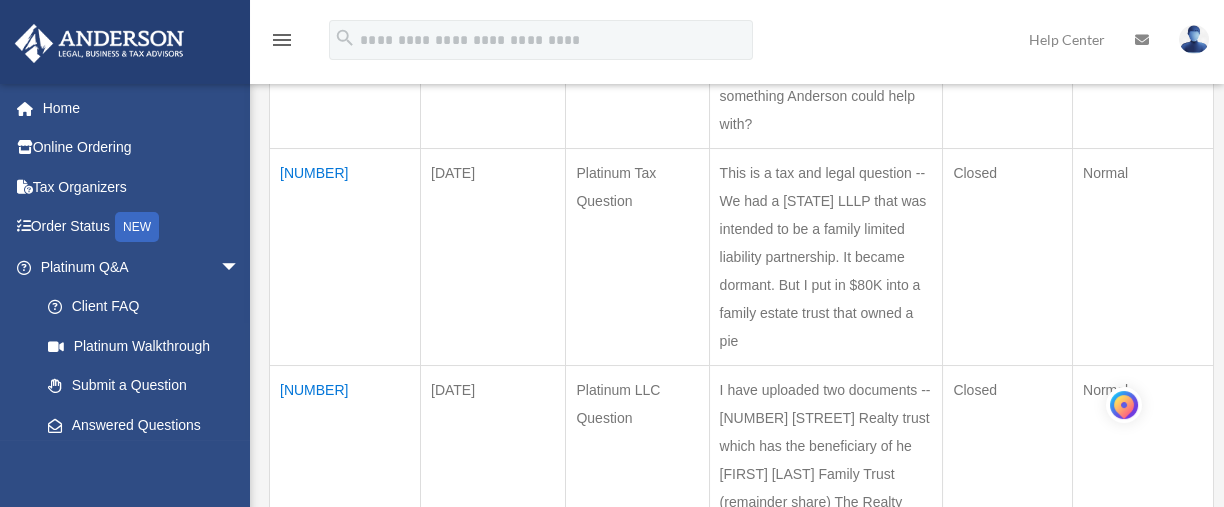 scroll, scrollTop: 666, scrollLeft: 0, axis: vertical 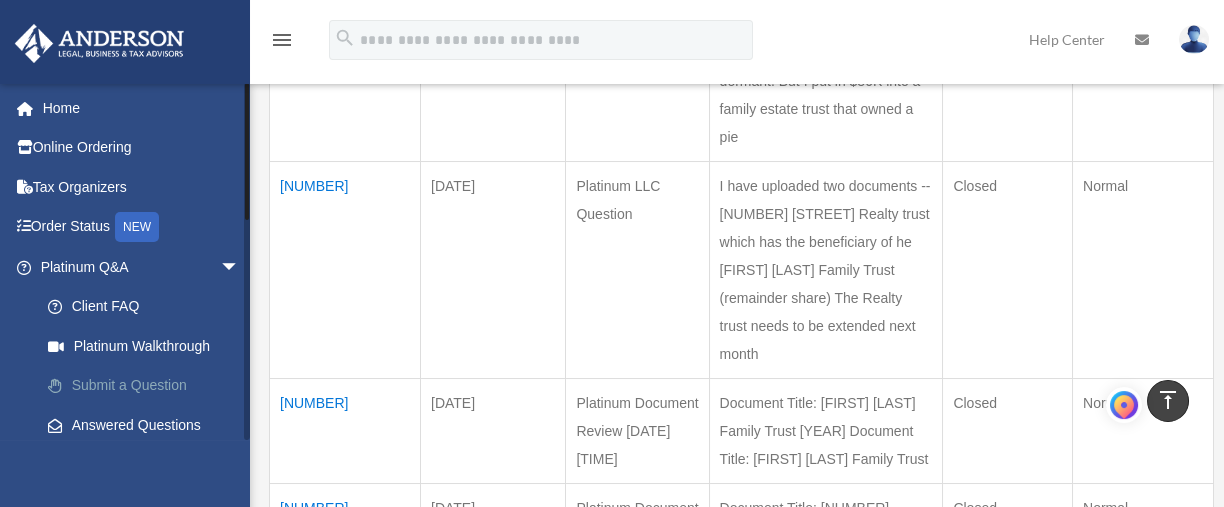 click on "Submit a Question" at bounding box center (149, 386) 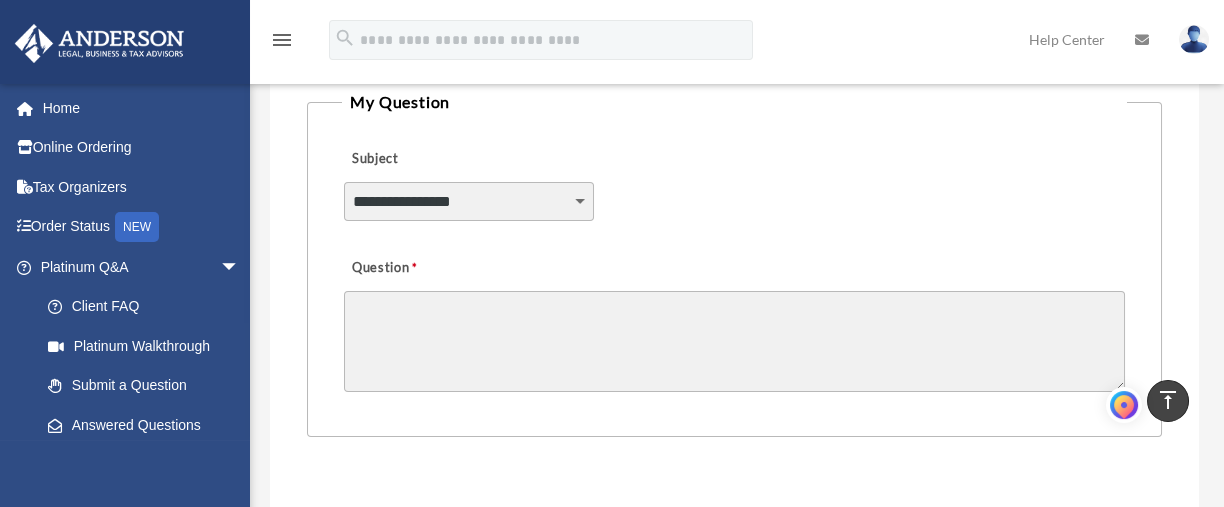 scroll, scrollTop: 400, scrollLeft: 0, axis: vertical 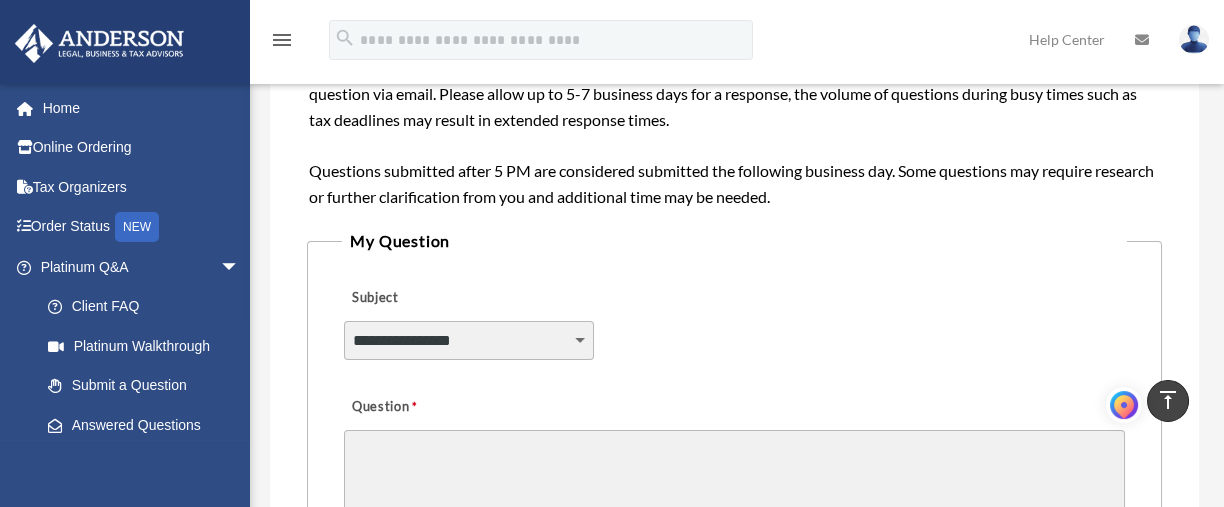 click on "**********" at bounding box center (469, 340) 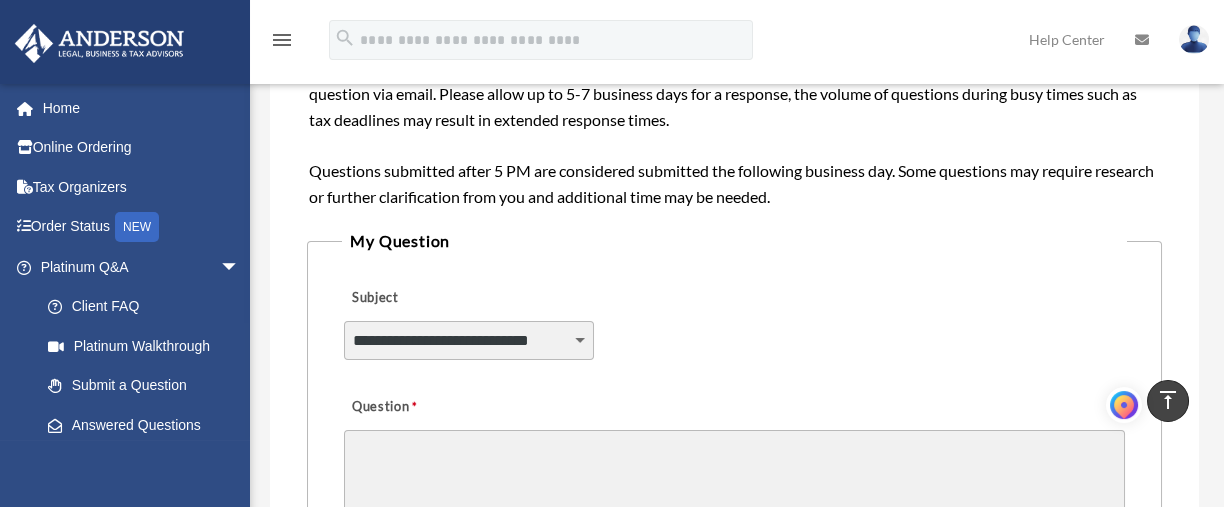 click on "**********" at bounding box center [469, 340] 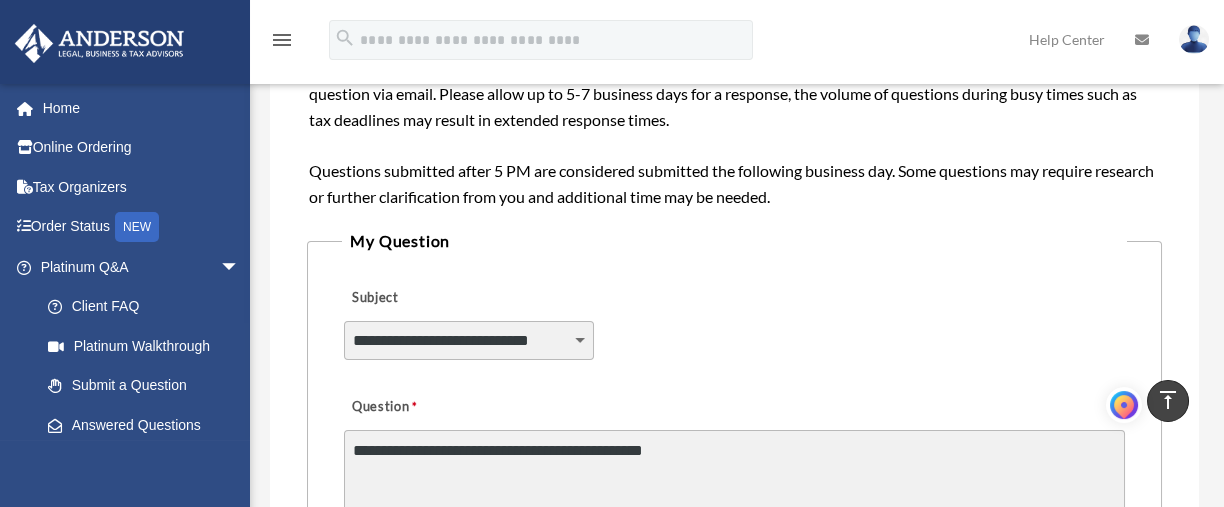 type on "**********" 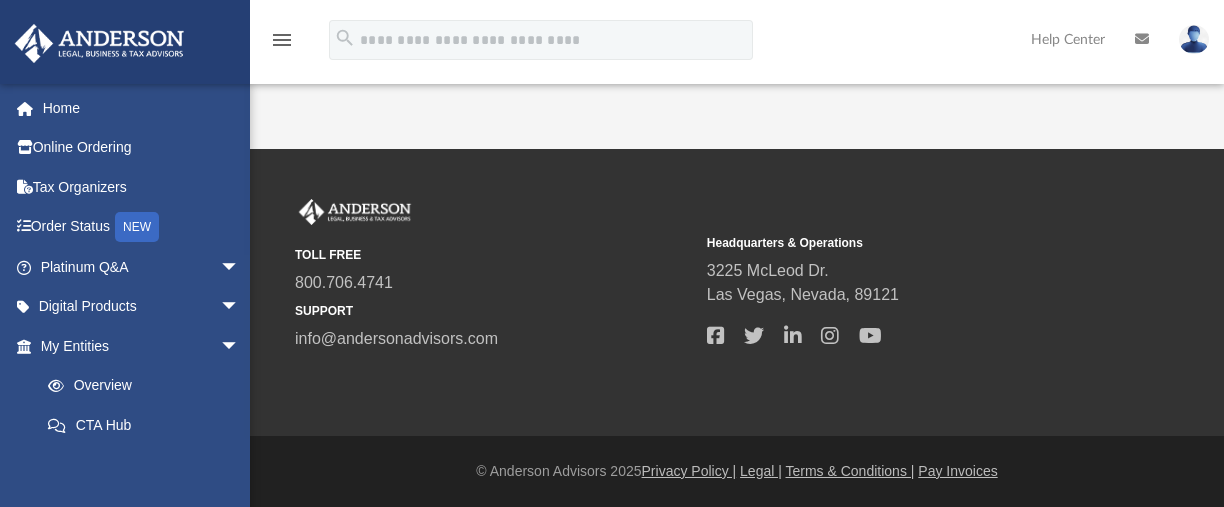scroll, scrollTop: 0, scrollLeft: 0, axis: both 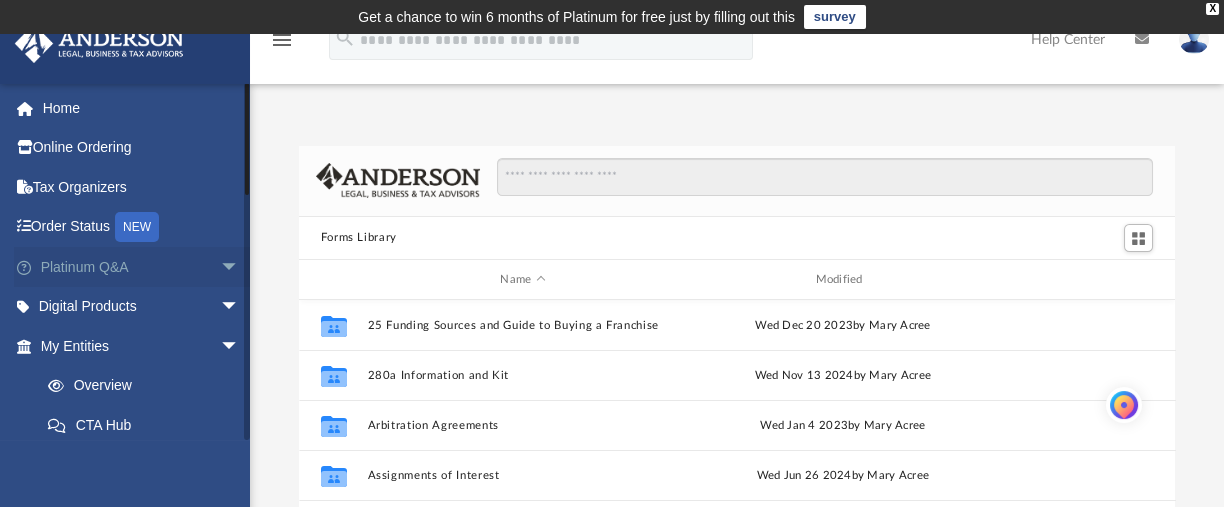 click on "Platinum Q&A arrow_drop_down" at bounding box center [142, 267] 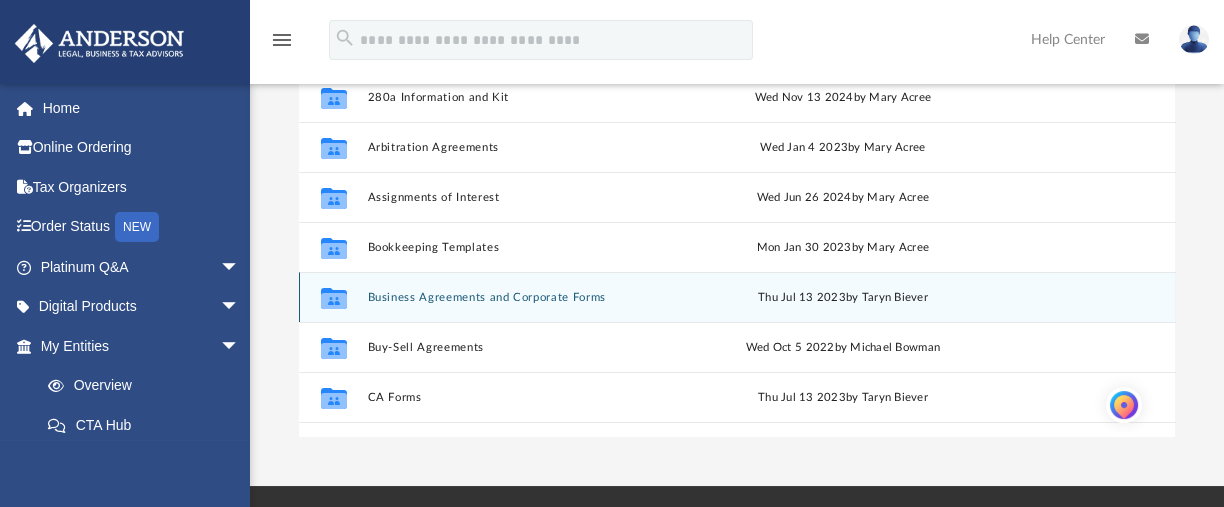scroll, scrollTop: 400, scrollLeft: 0, axis: vertical 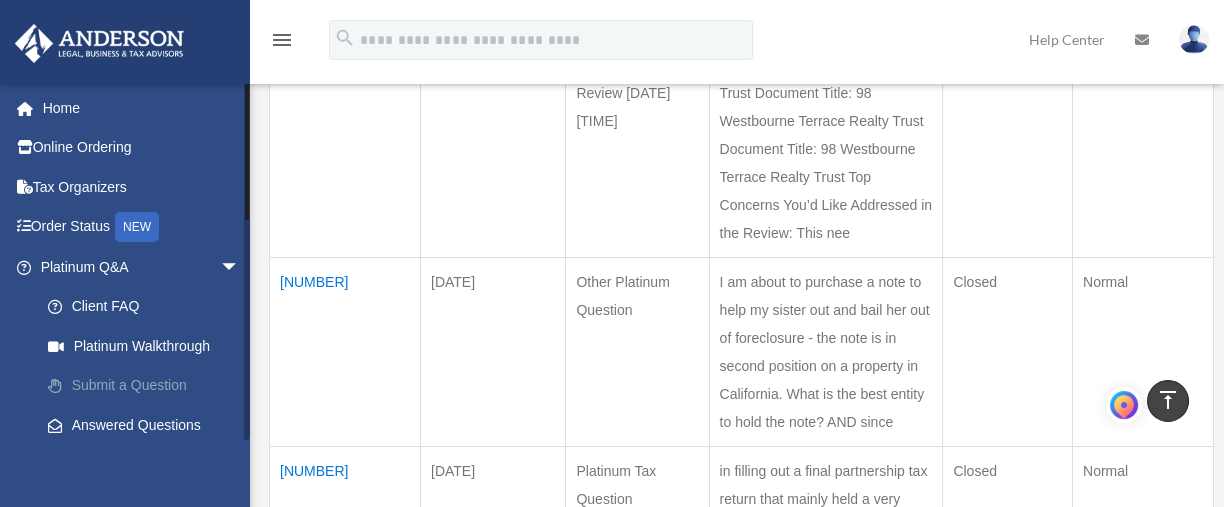 click on "Submit a Question" at bounding box center (149, 386) 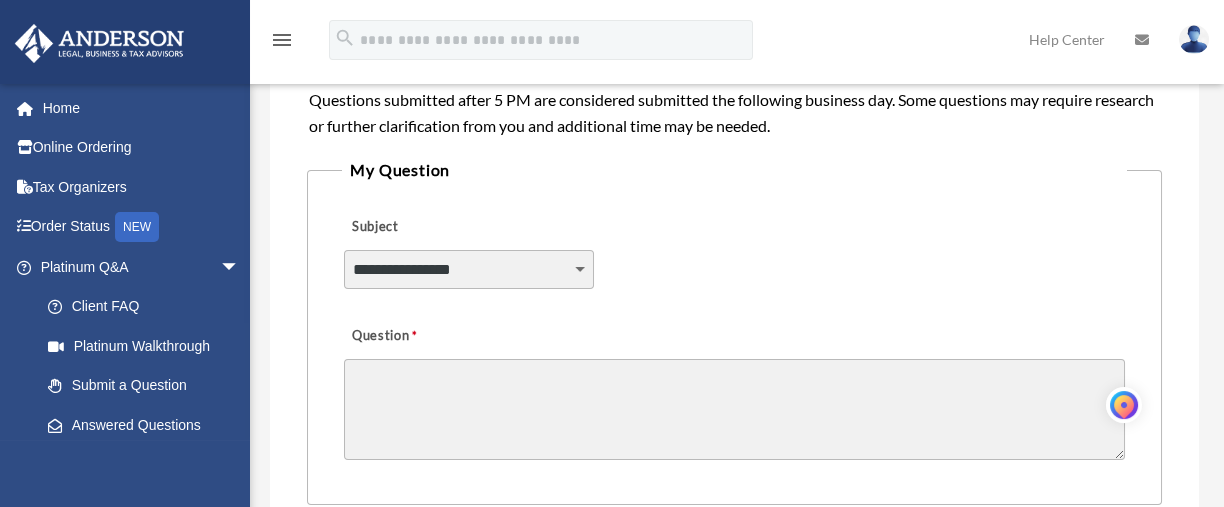 scroll, scrollTop: 430, scrollLeft: 0, axis: vertical 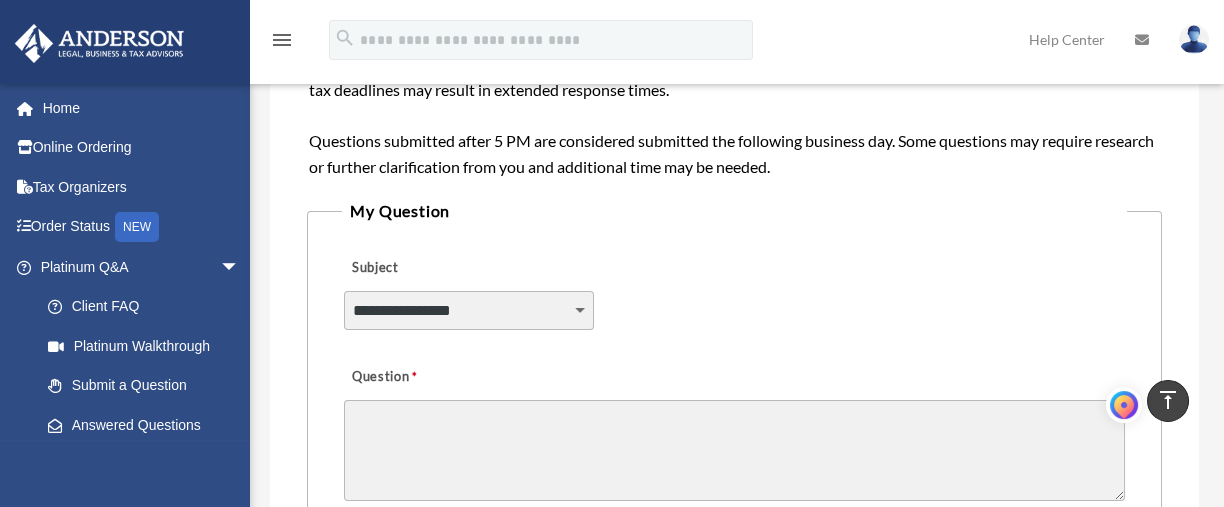 click on "**********" at bounding box center (469, 310) 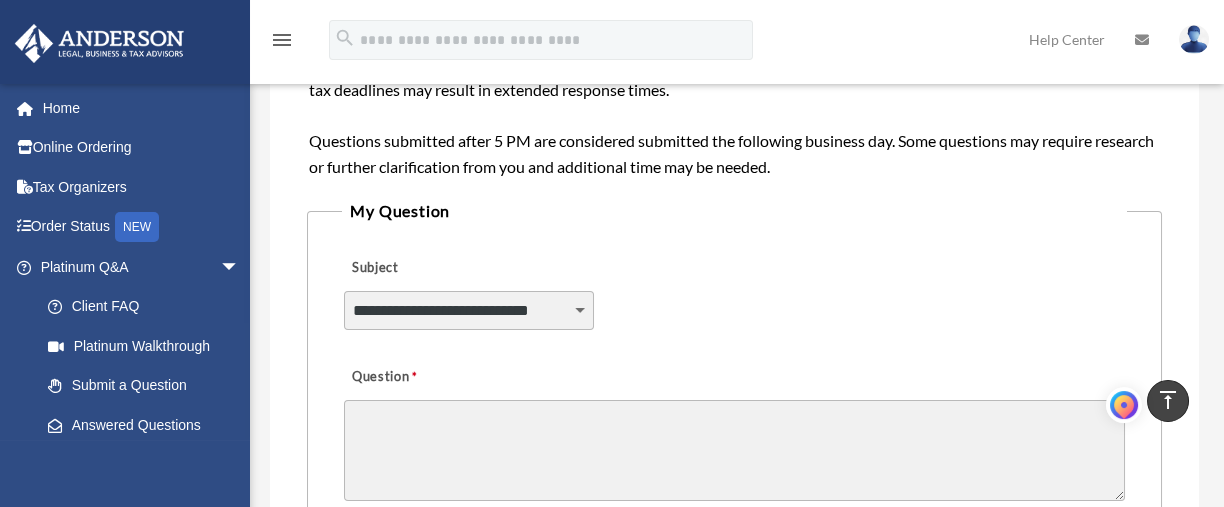 click on "**********" at bounding box center [469, 310] 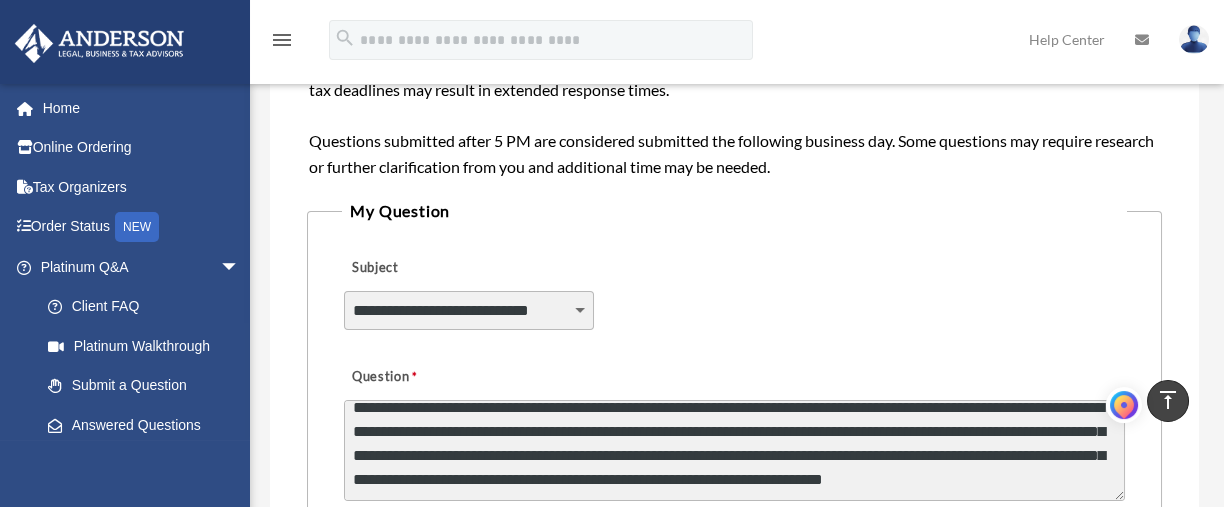 scroll, scrollTop: 36, scrollLeft: 0, axis: vertical 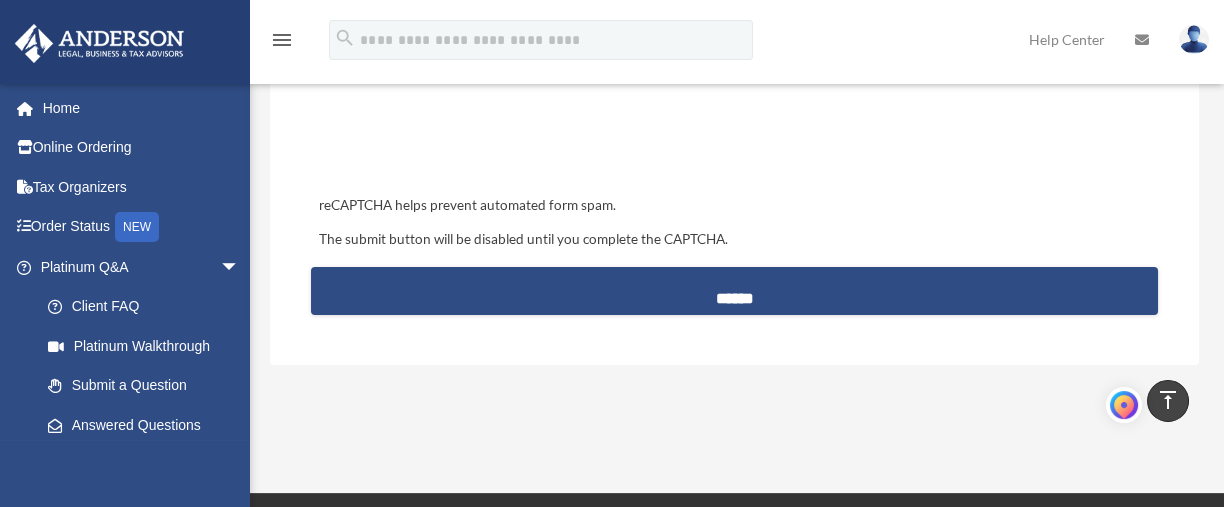 type on "**********" 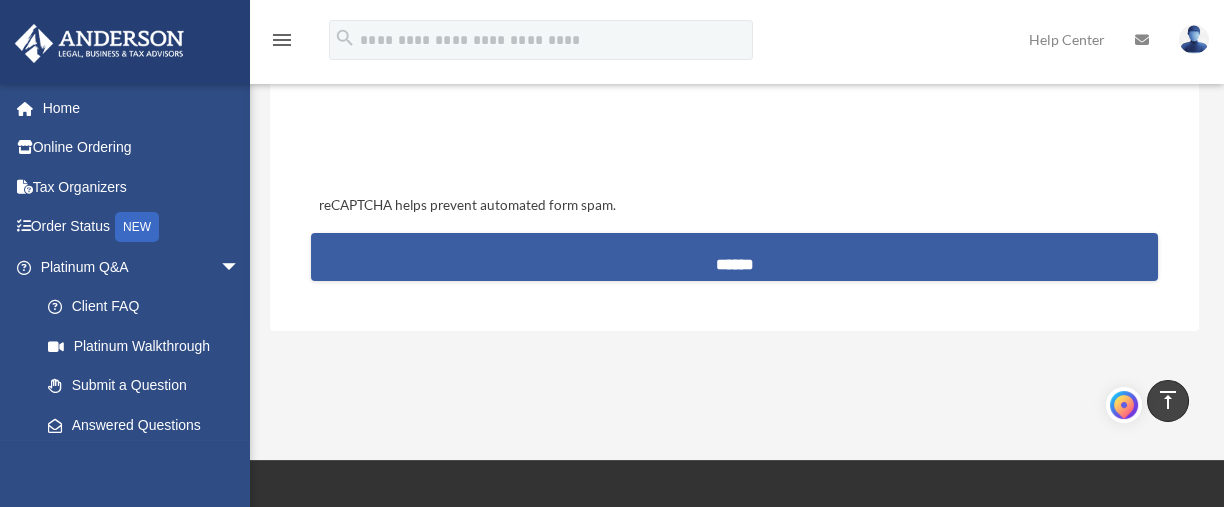 click on "******" at bounding box center (734, 257) 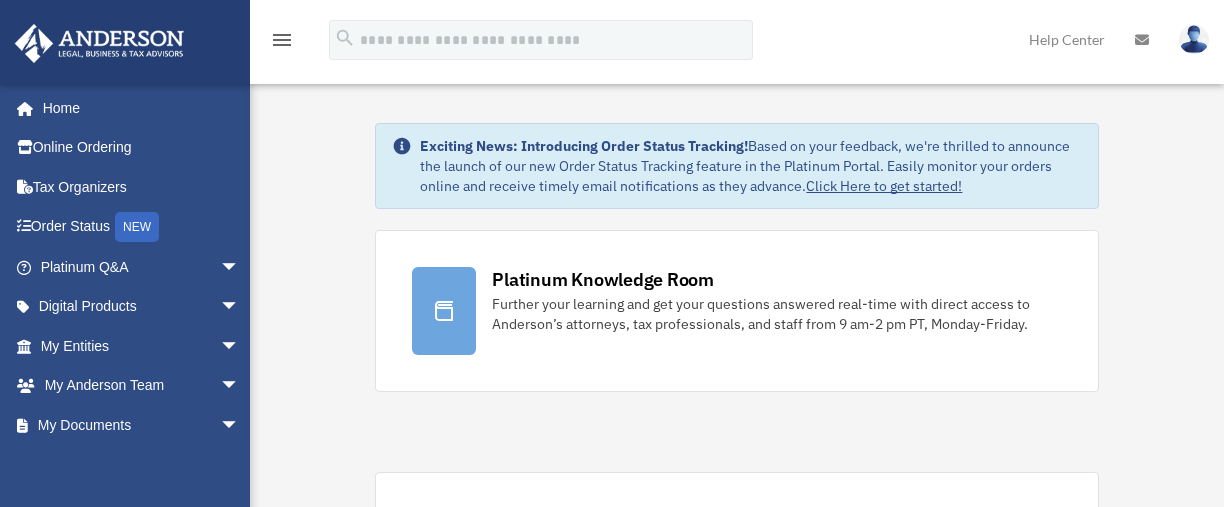 scroll, scrollTop: 0, scrollLeft: 0, axis: both 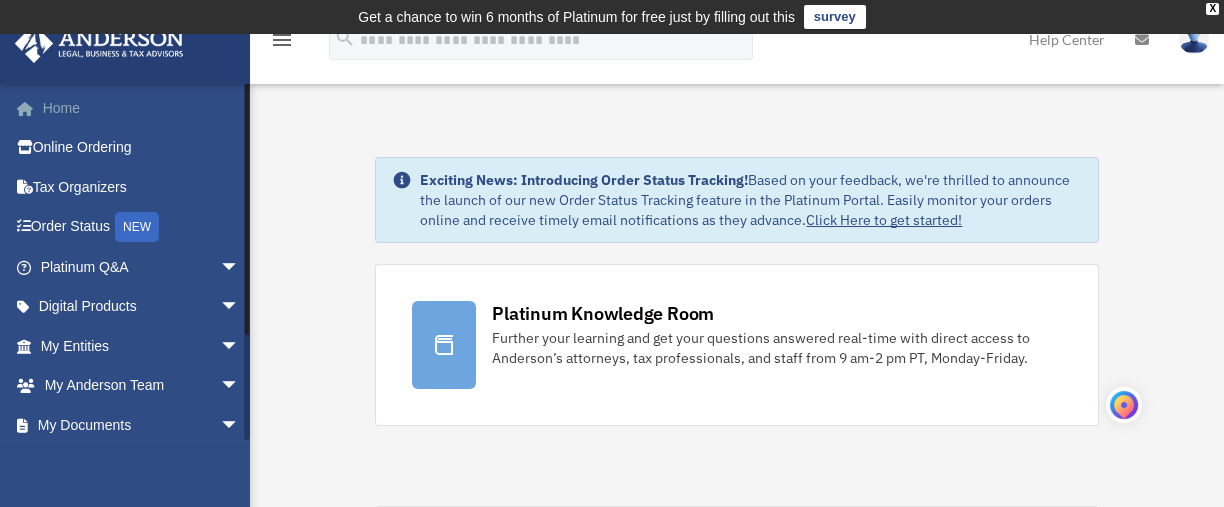 click on "Home" at bounding box center [142, 108] 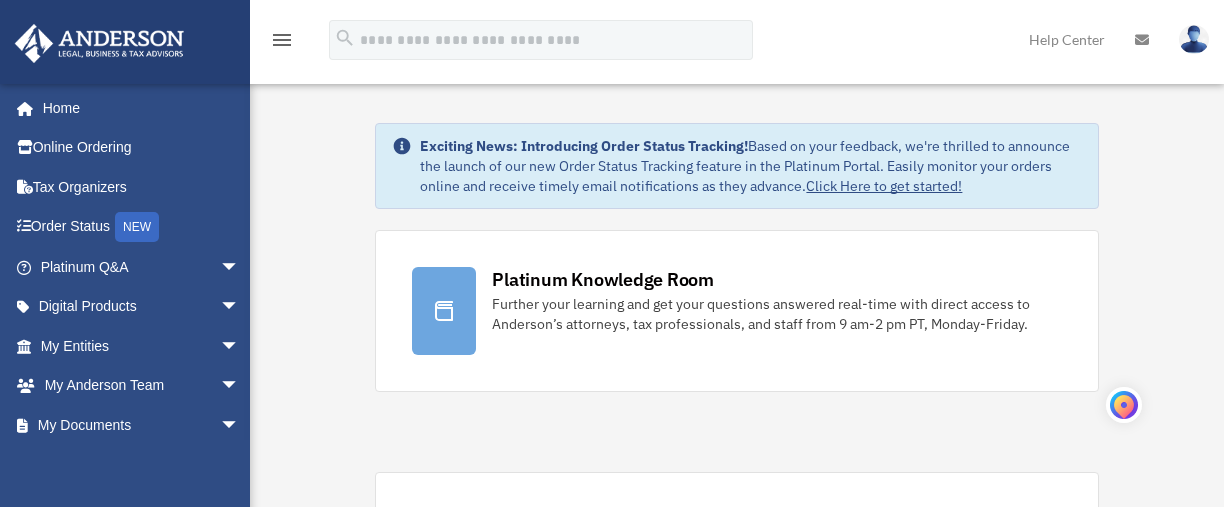 scroll, scrollTop: 0, scrollLeft: 0, axis: both 